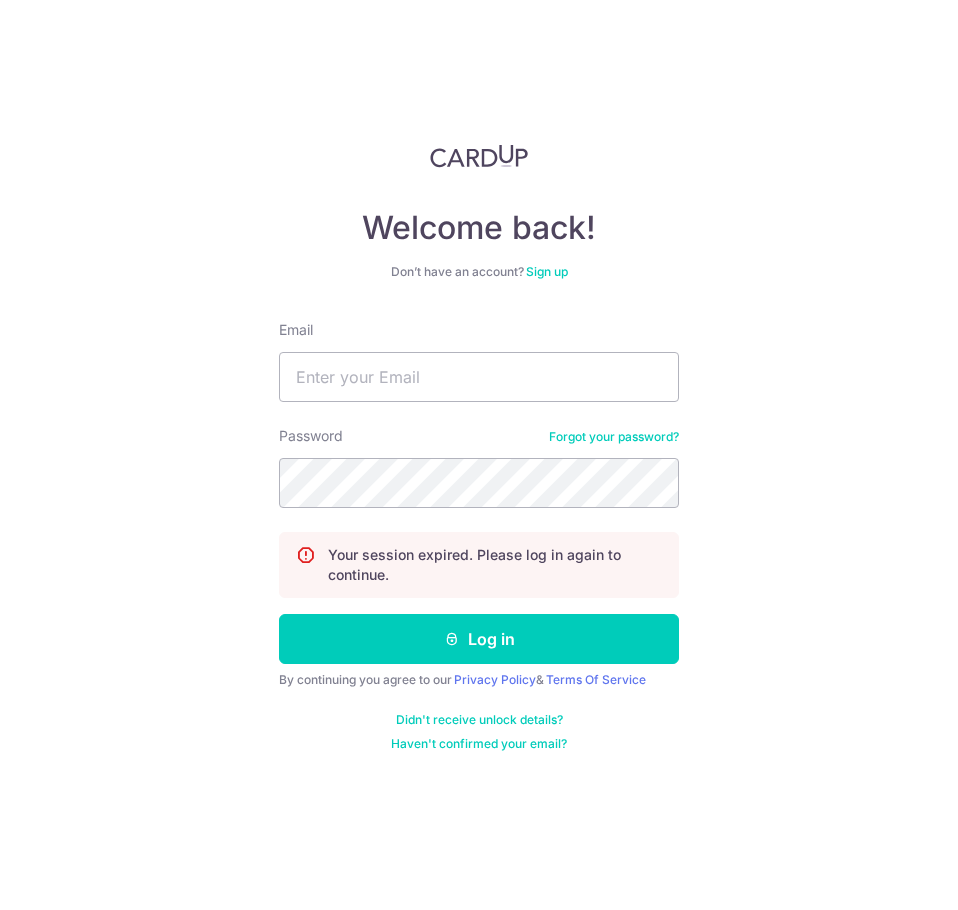 scroll, scrollTop: 0, scrollLeft: 0, axis: both 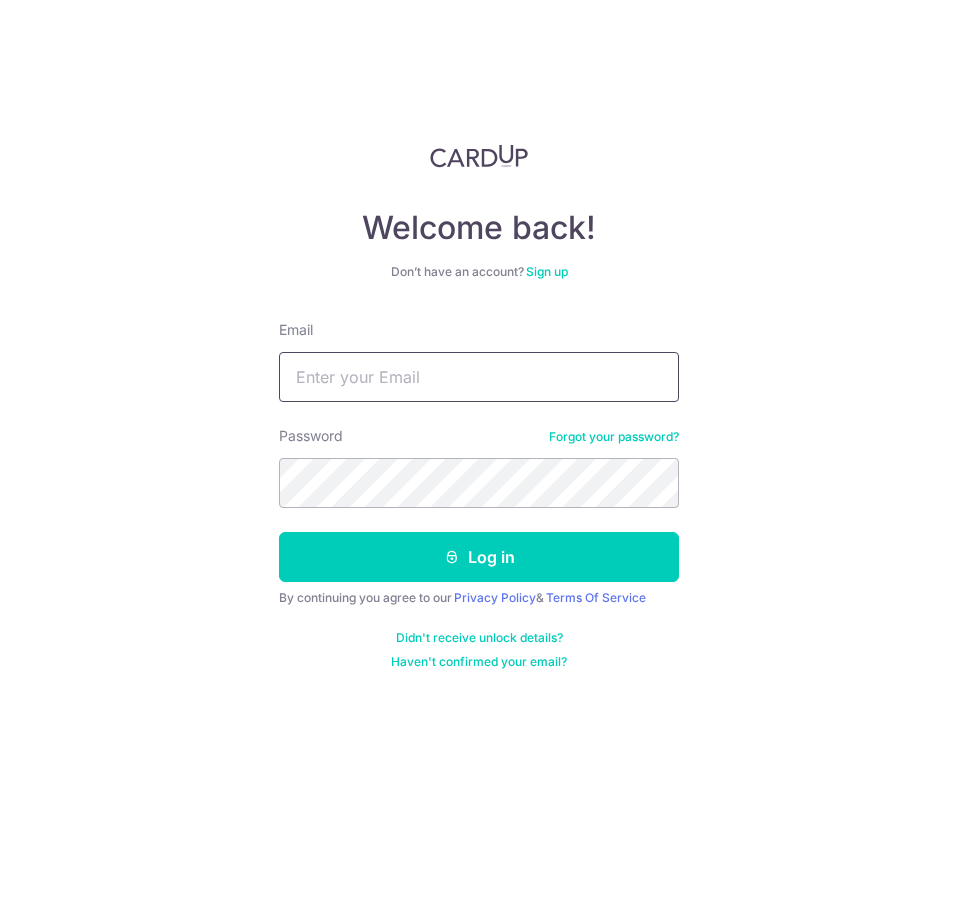 type on "div@eyebracesclinic.com" 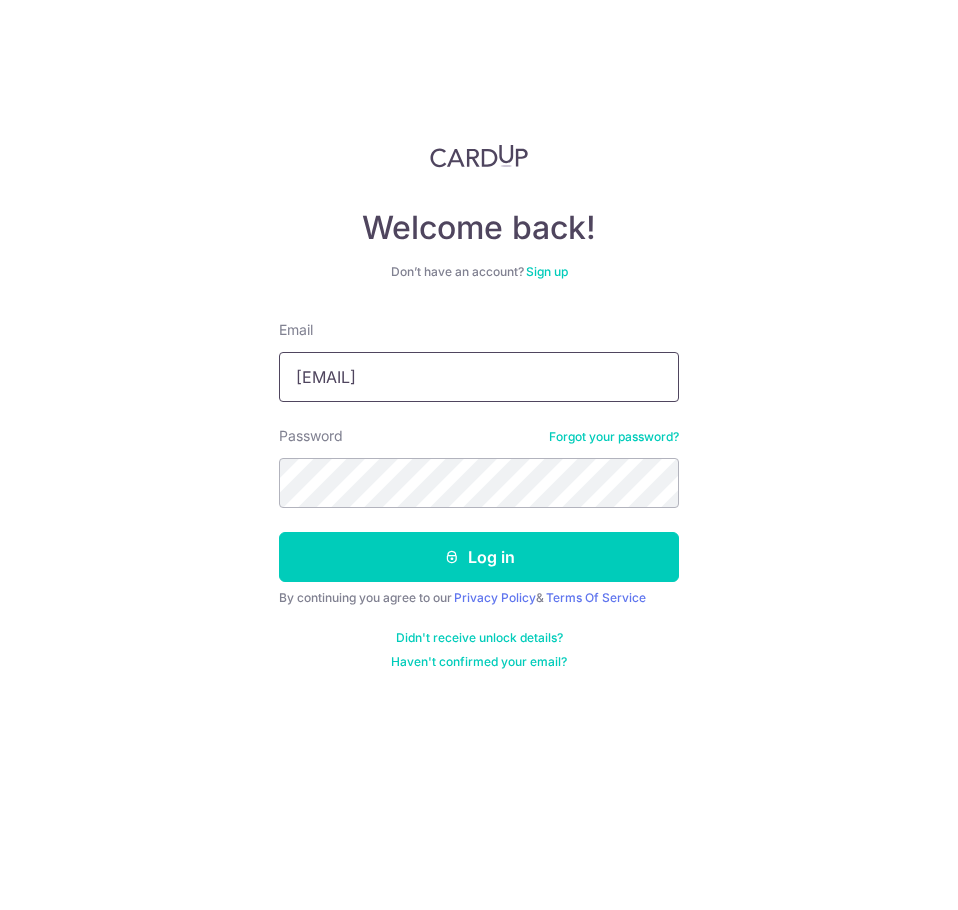 click on "div@eyebracesclinic.com" at bounding box center [479, 377] 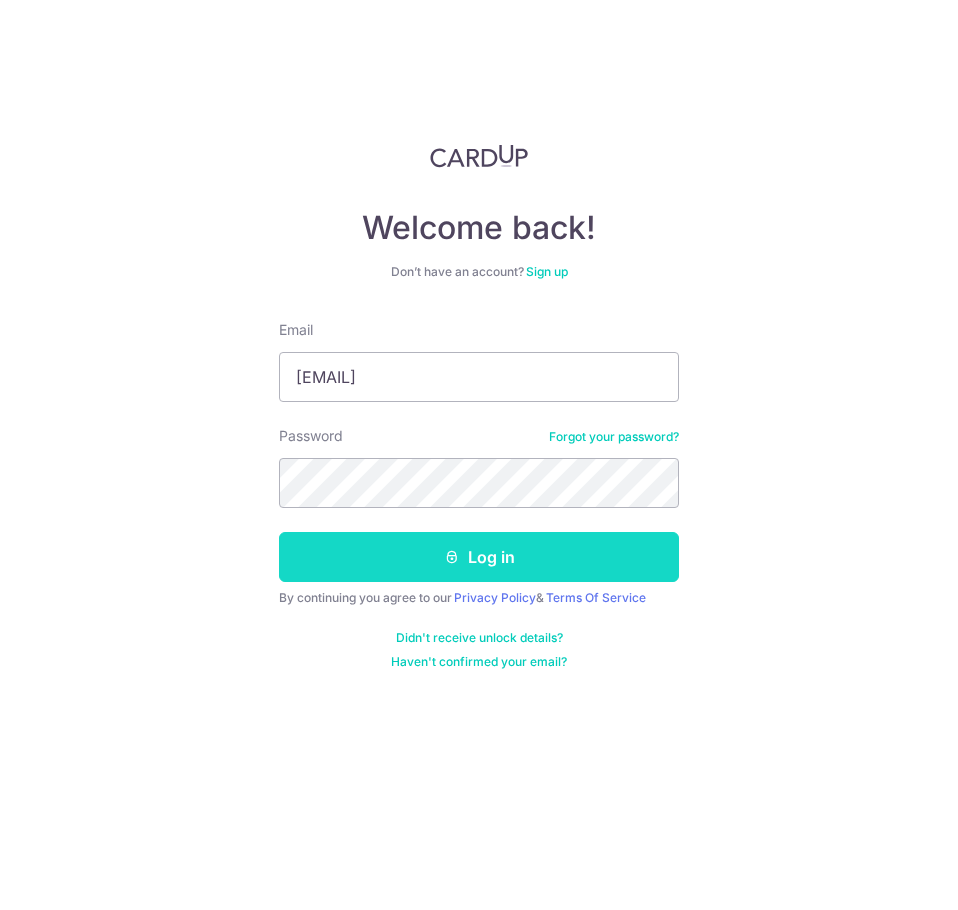 click on "Log in" at bounding box center (479, 557) 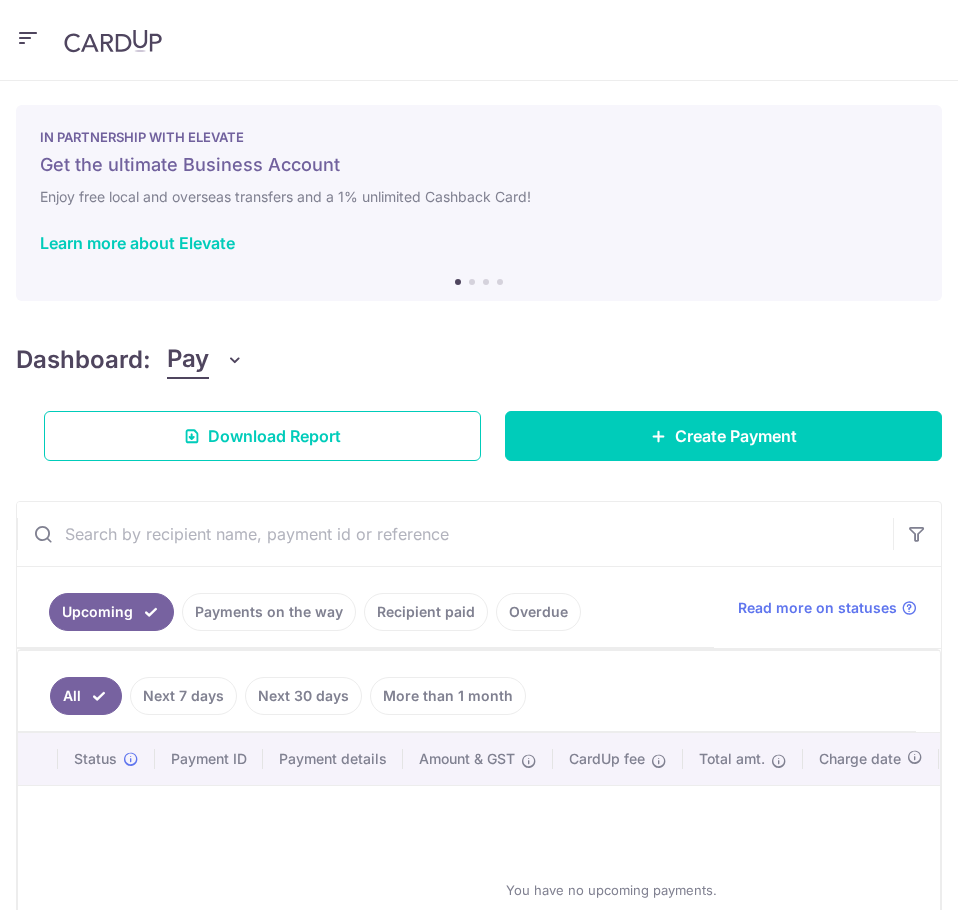 scroll, scrollTop: 0, scrollLeft: 0, axis: both 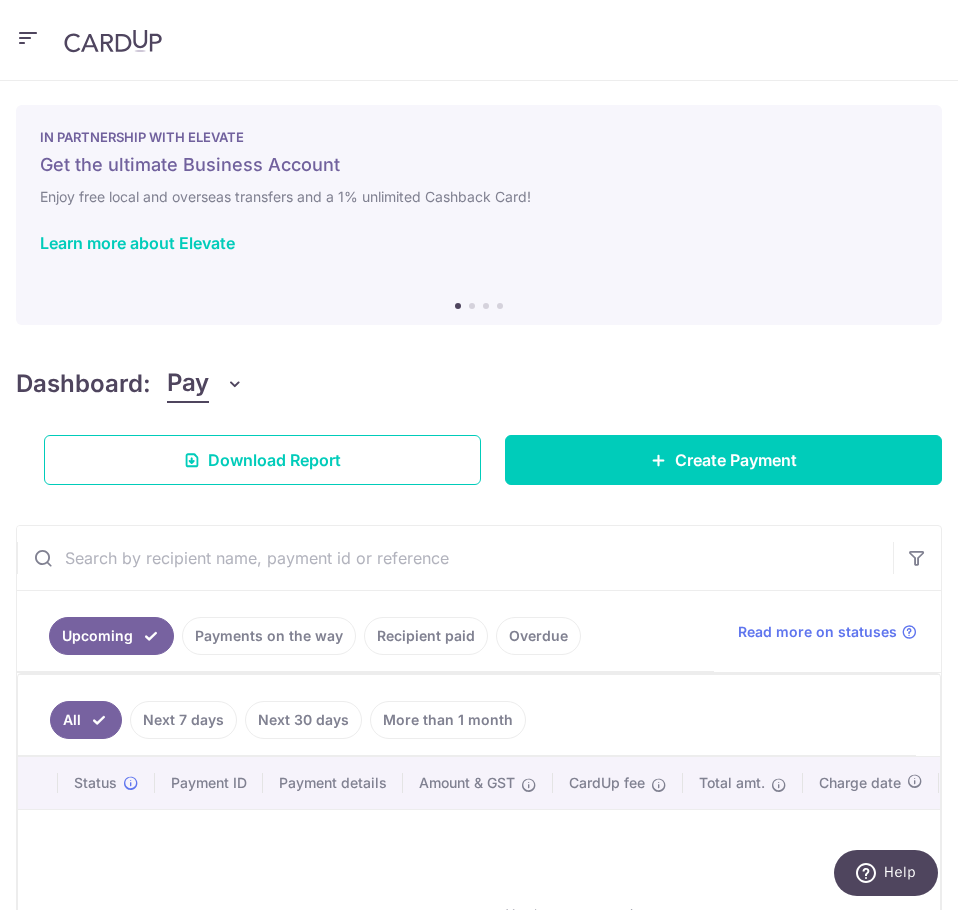 click at bounding box center [28, 40] 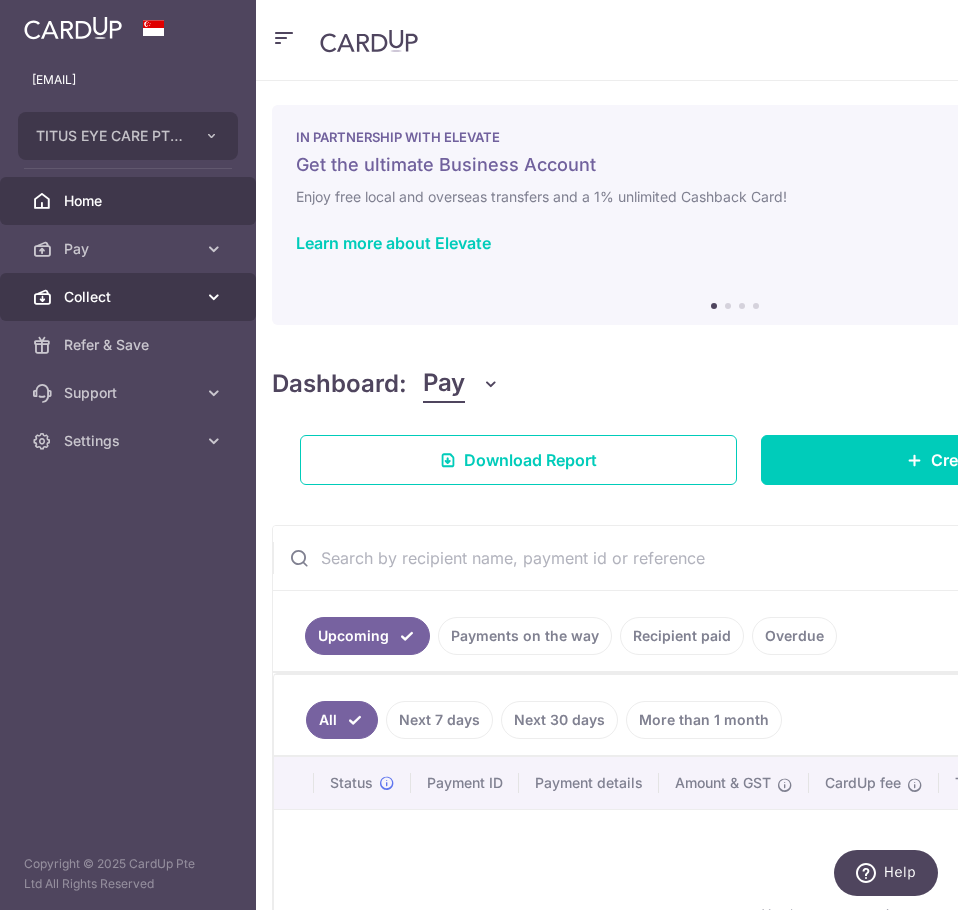 click on "Collect" at bounding box center [130, 297] 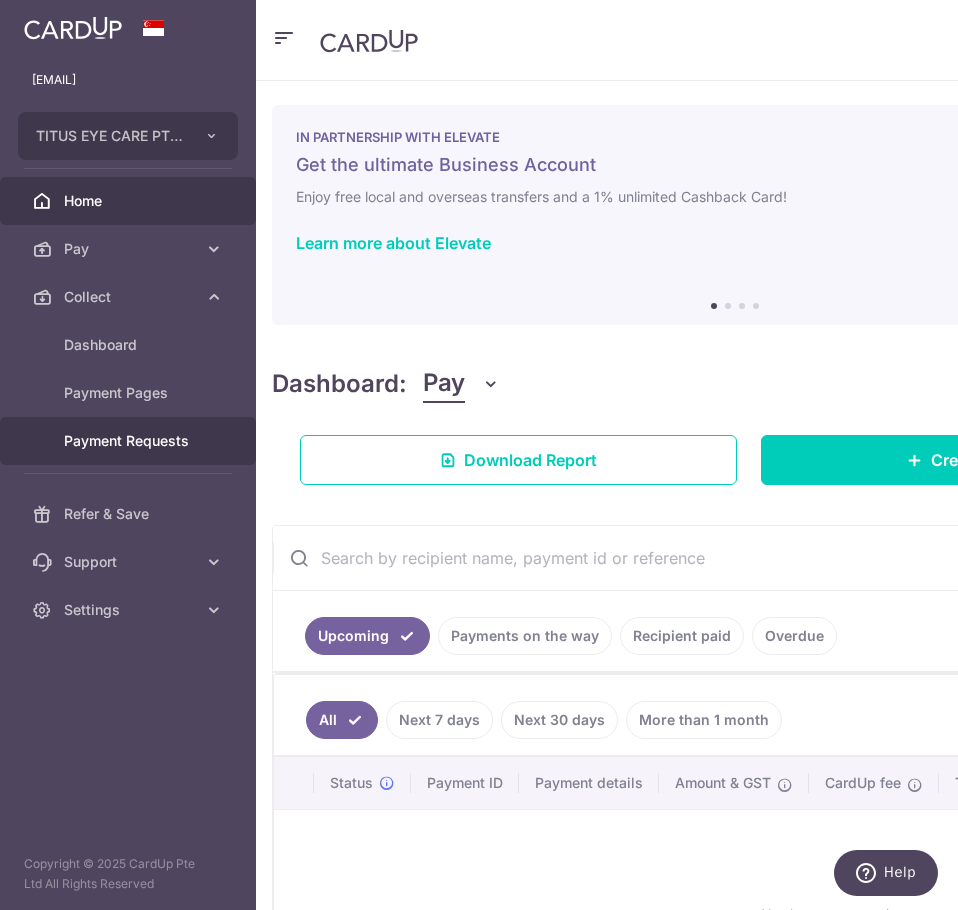 click on "Payment Requests" at bounding box center (130, 441) 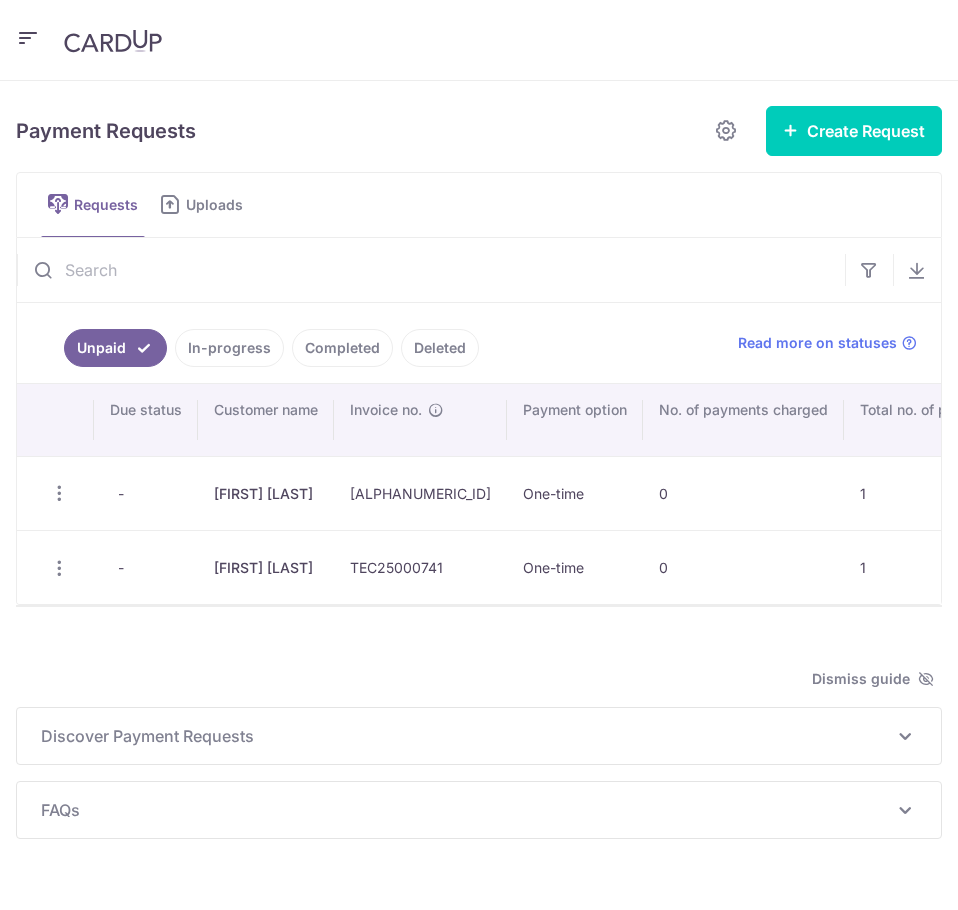 scroll, scrollTop: 0, scrollLeft: 0, axis: both 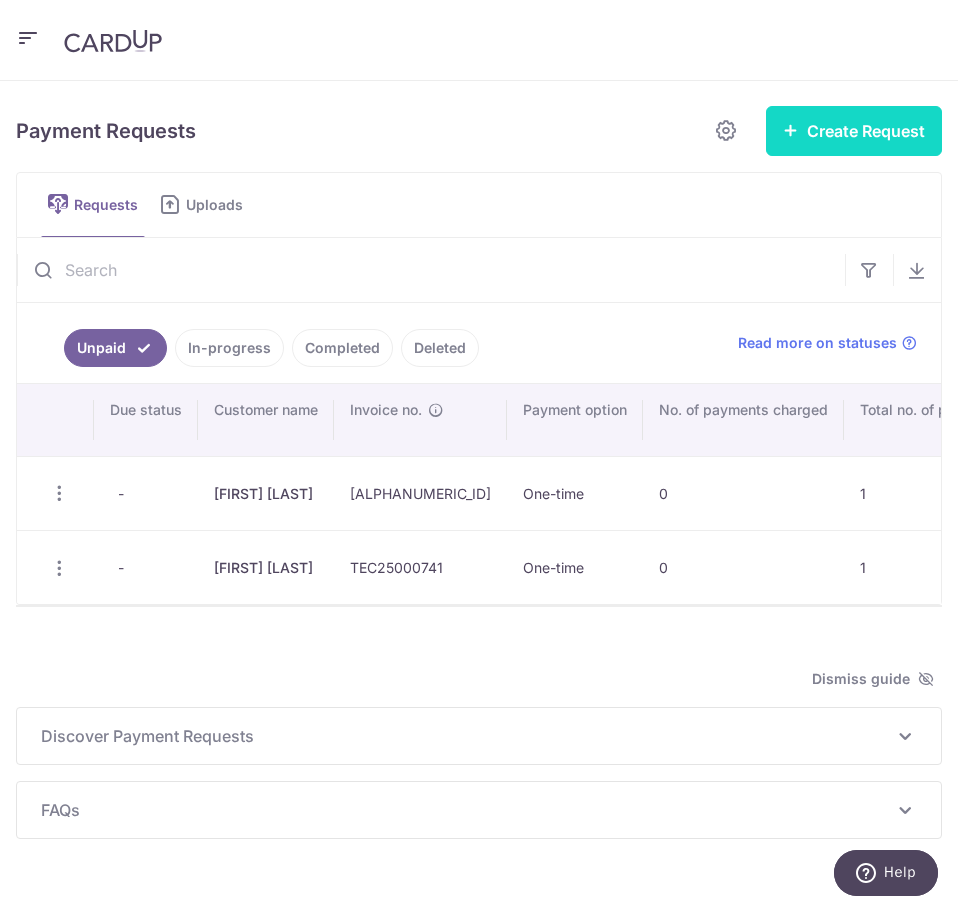 click on "Create Request" at bounding box center [854, 131] 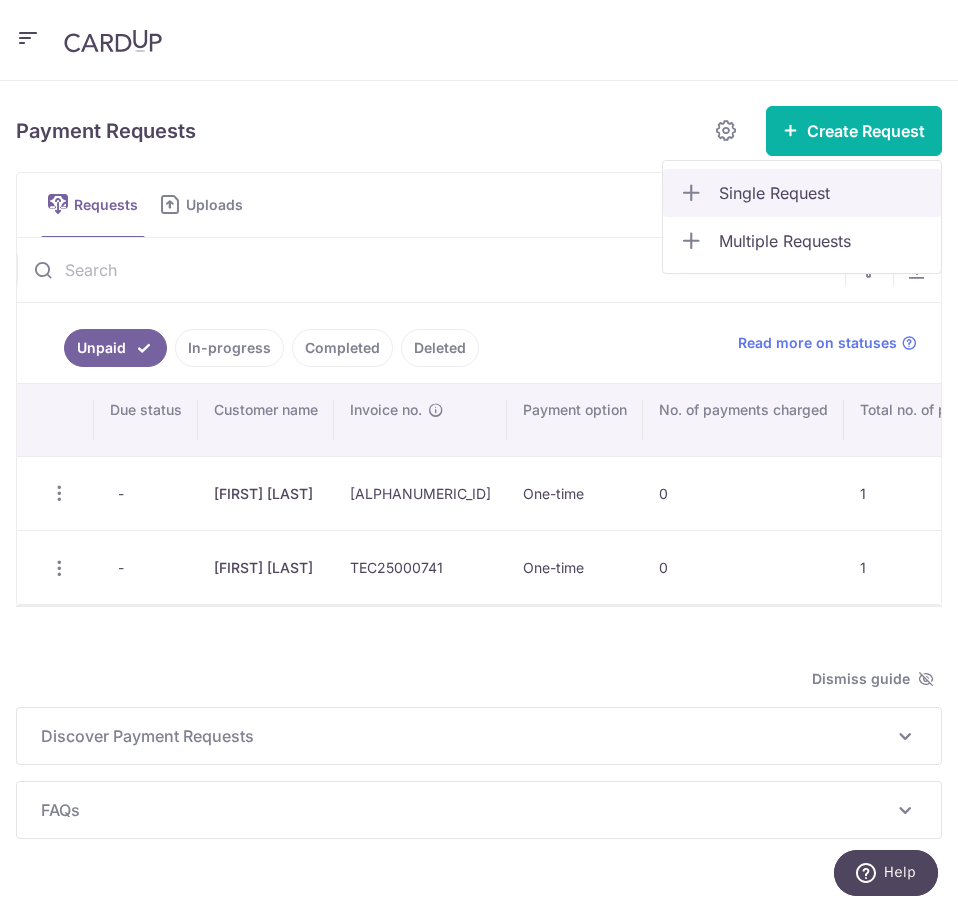 click on "Single Request" at bounding box center [822, 193] 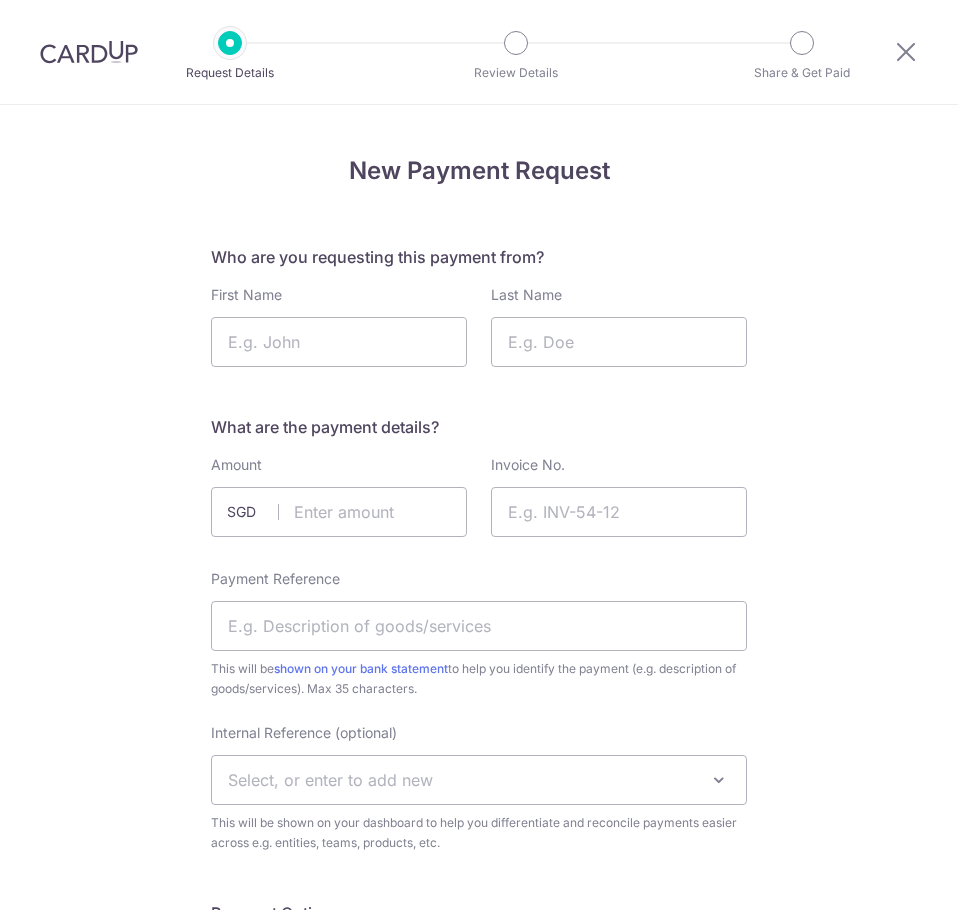 scroll, scrollTop: 0, scrollLeft: 0, axis: both 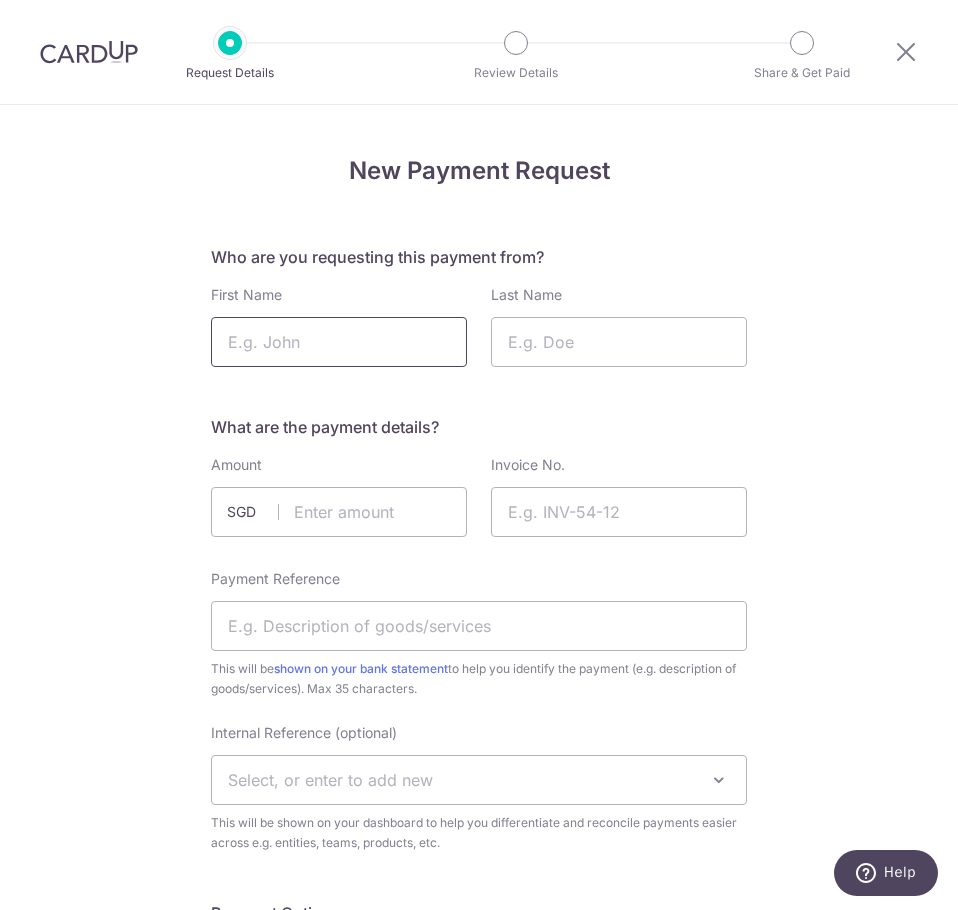 click on "First Name" at bounding box center [339, 342] 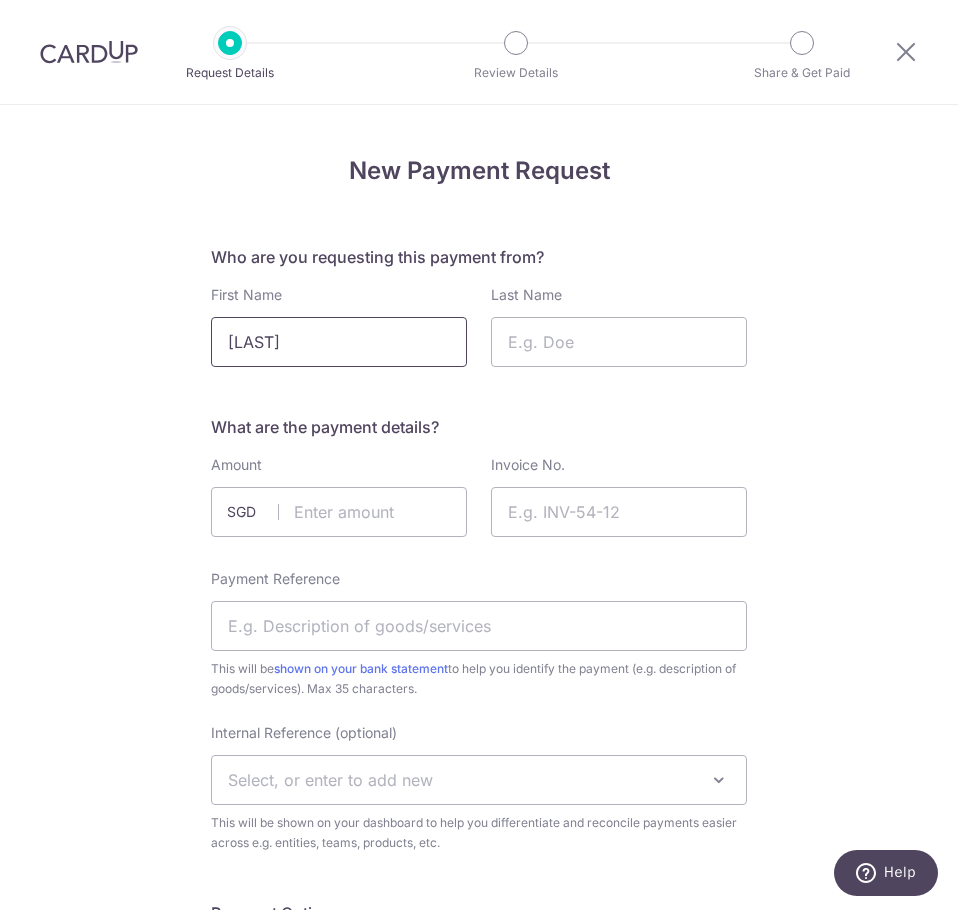 type on "Zhang" 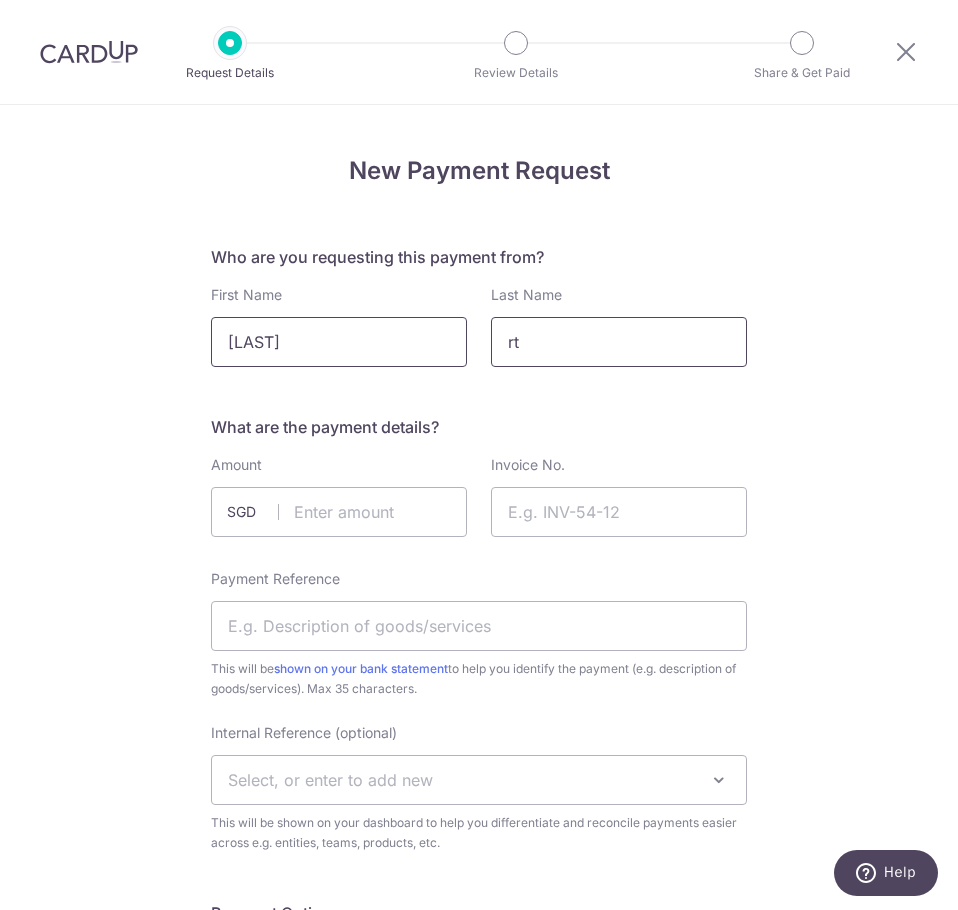 type on "r" 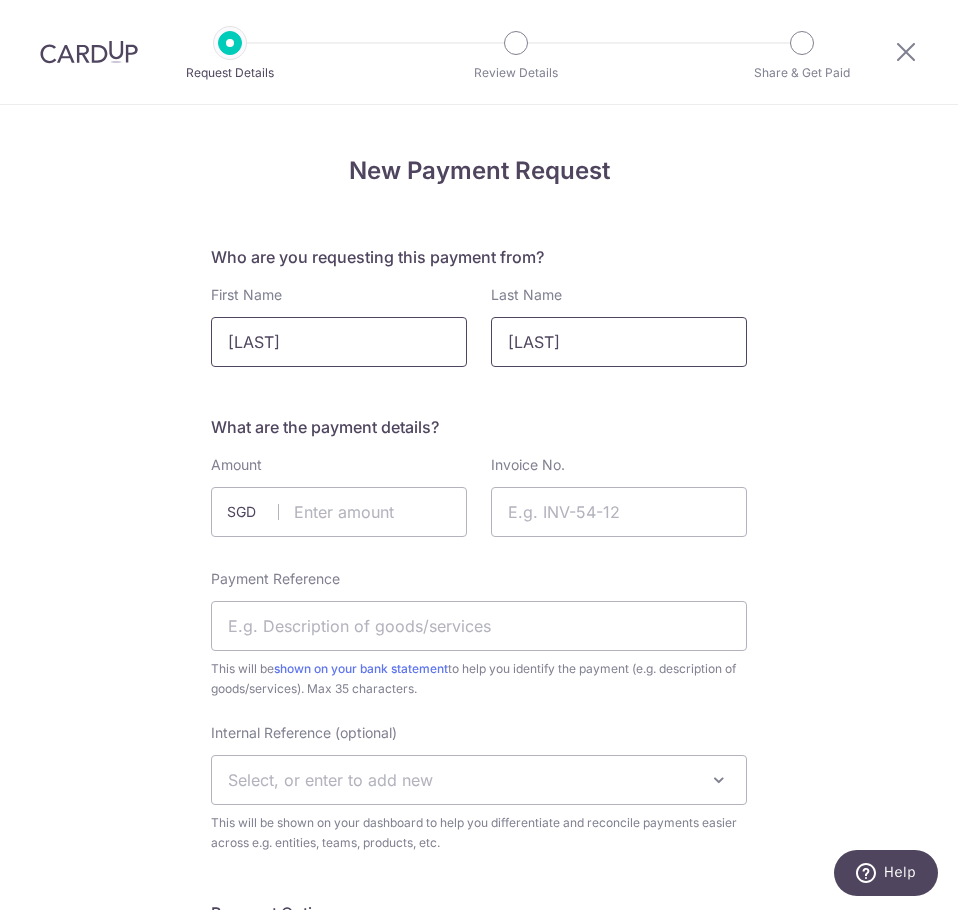 type on "Tonghe" 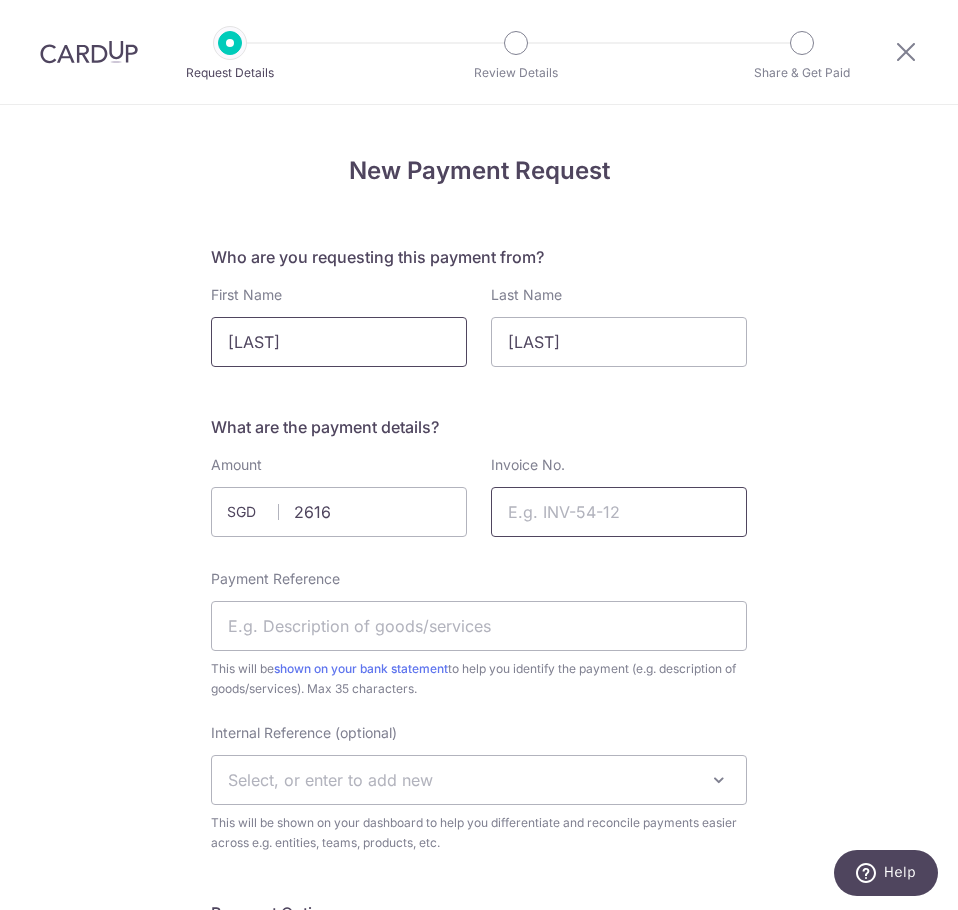 type on "2616.00" 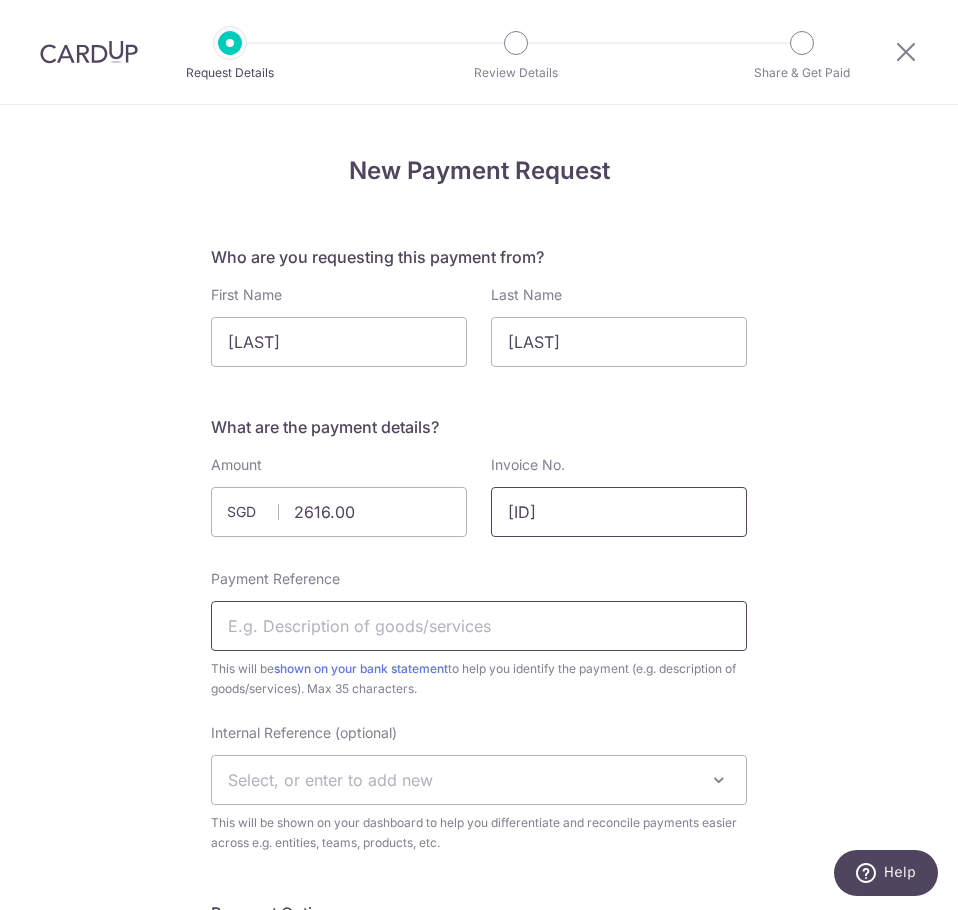 type on "TEC25000889" 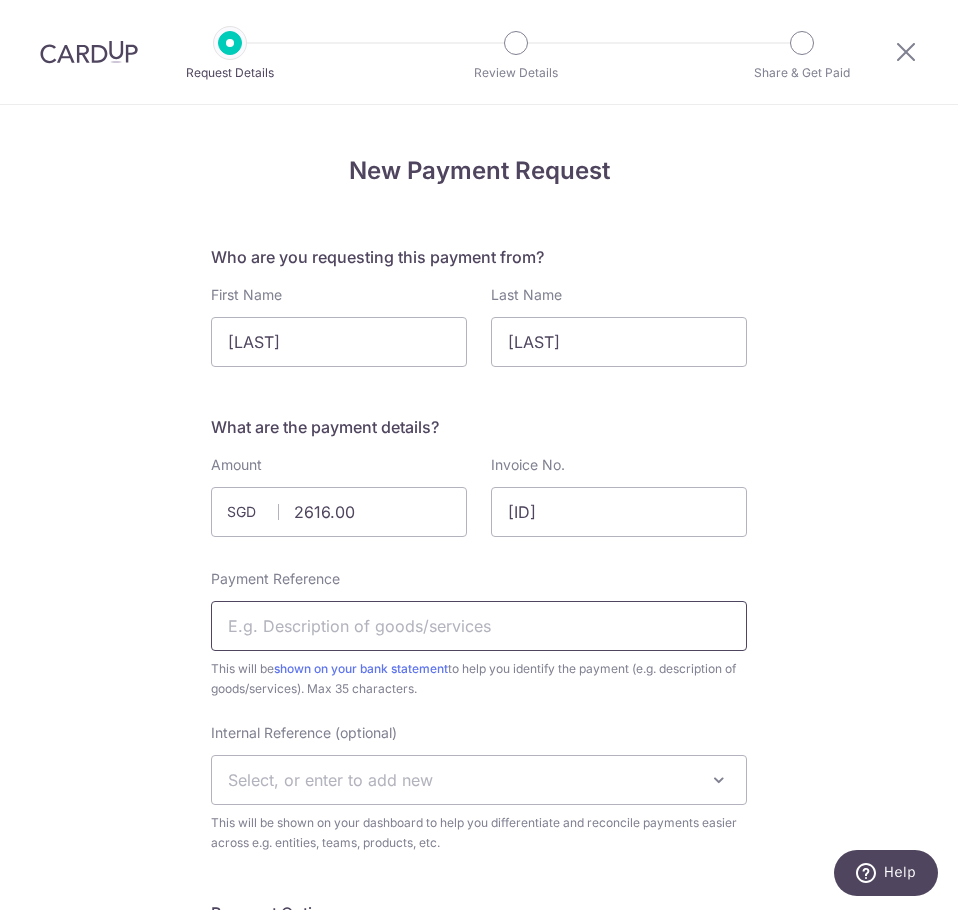 click on "Payment Reference" at bounding box center (479, 626) 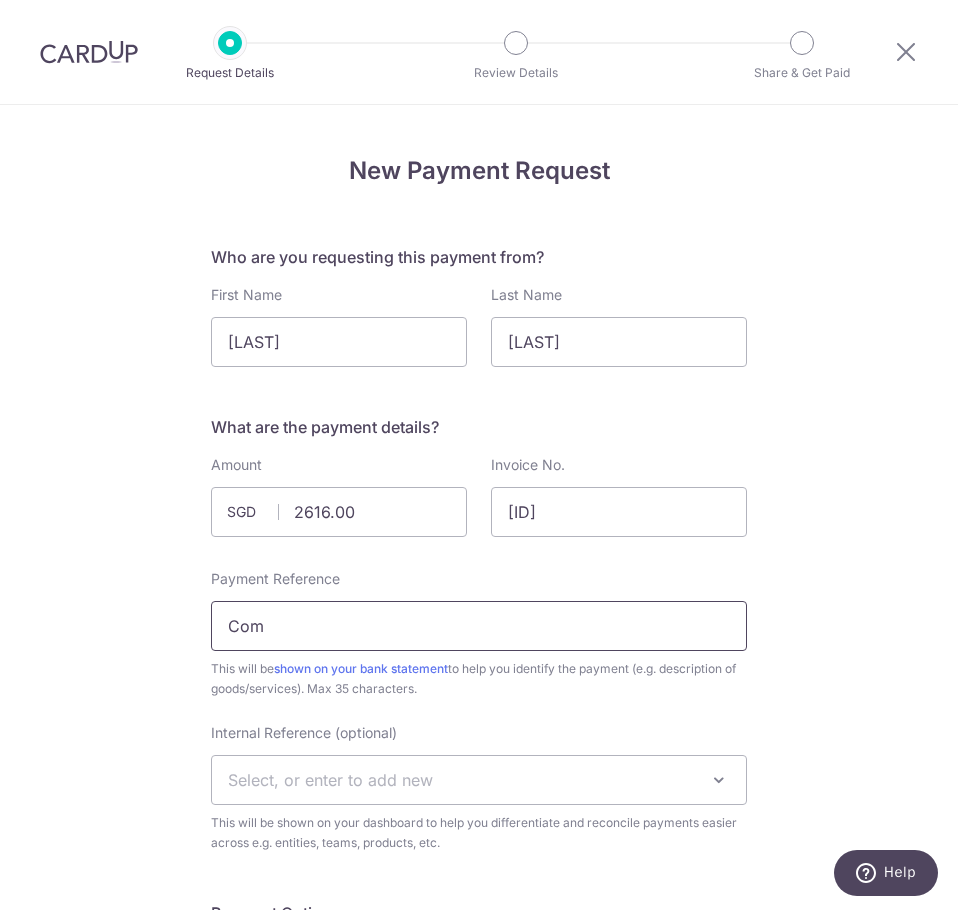 type on "Commencement of Ortho-K" 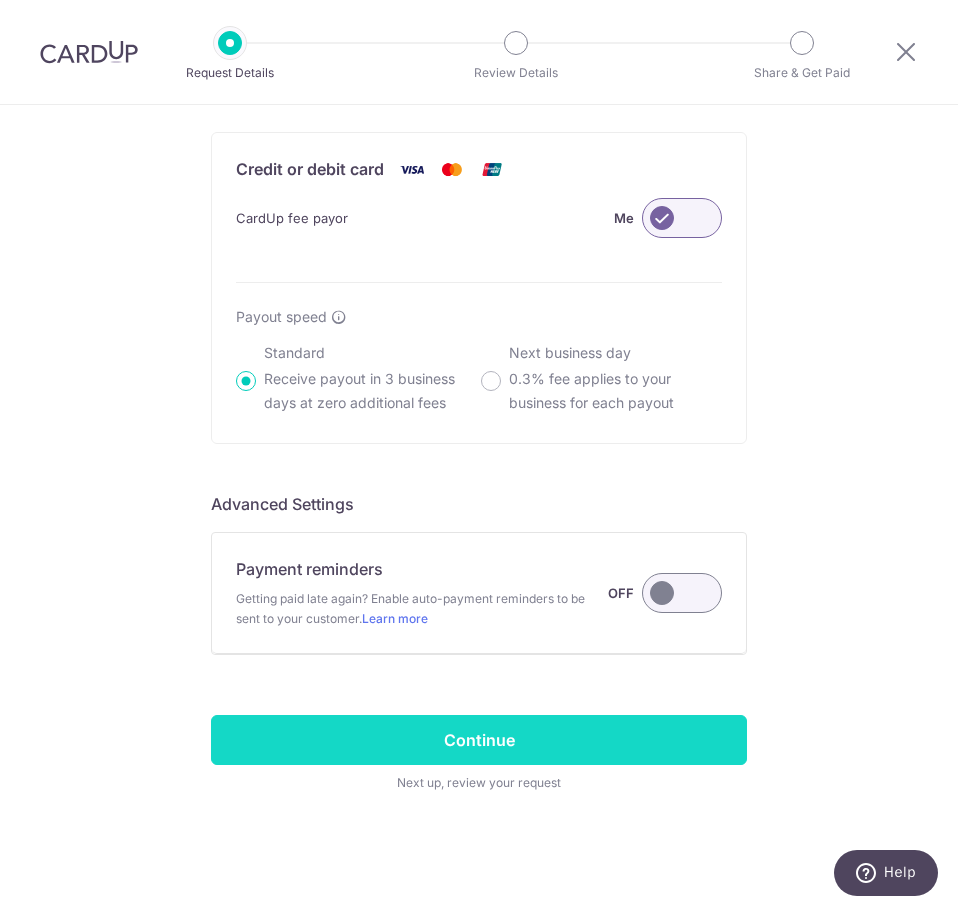scroll, scrollTop: 1317, scrollLeft: 0, axis: vertical 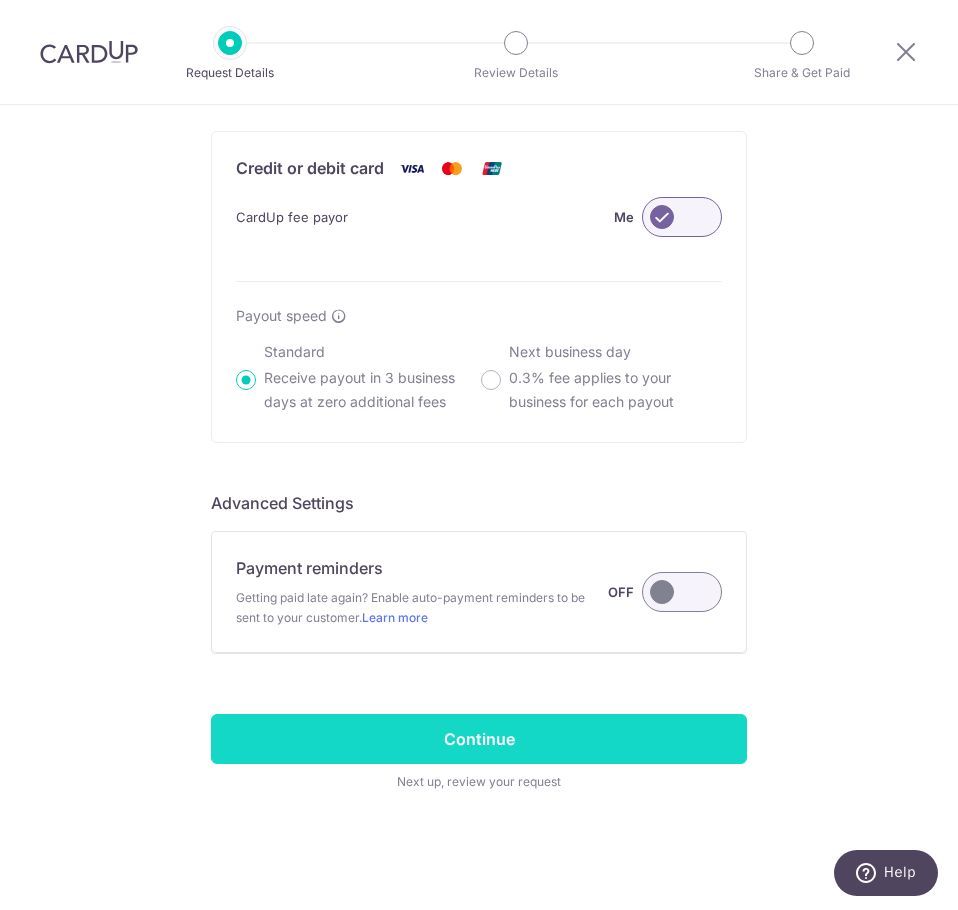 click on "Continue" at bounding box center (479, 739) 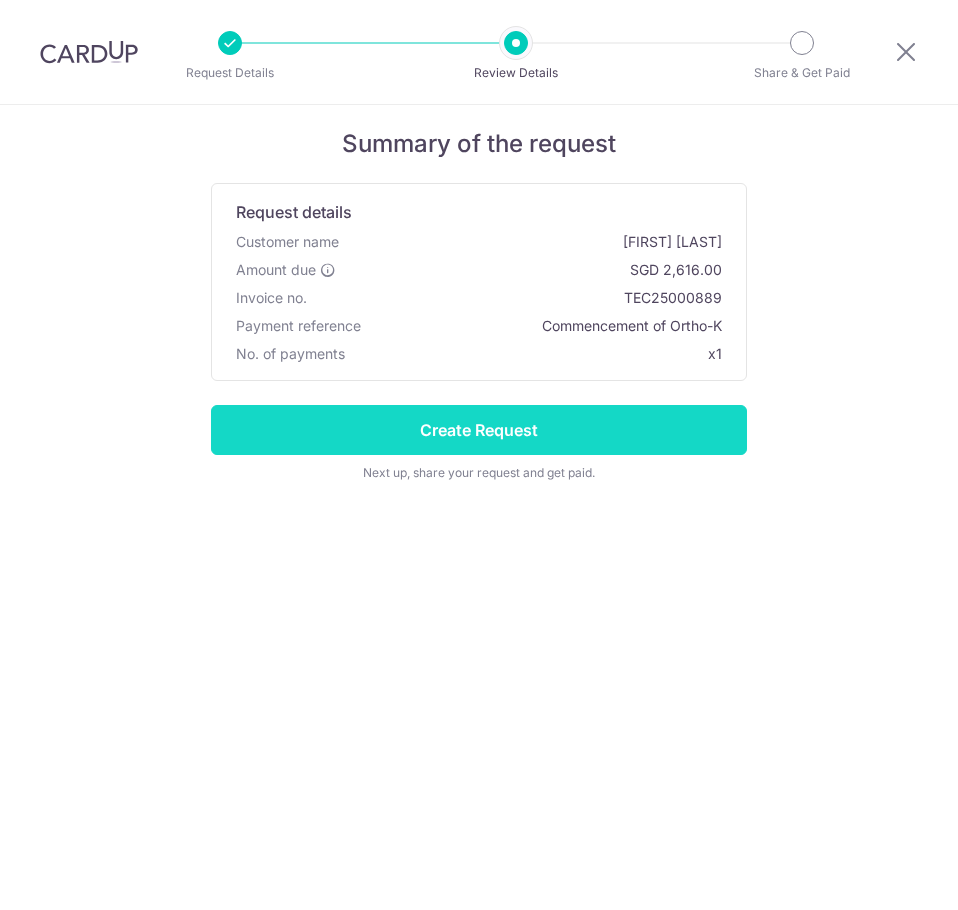 scroll, scrollTop: 0, scrollLeft: 0, axis: both 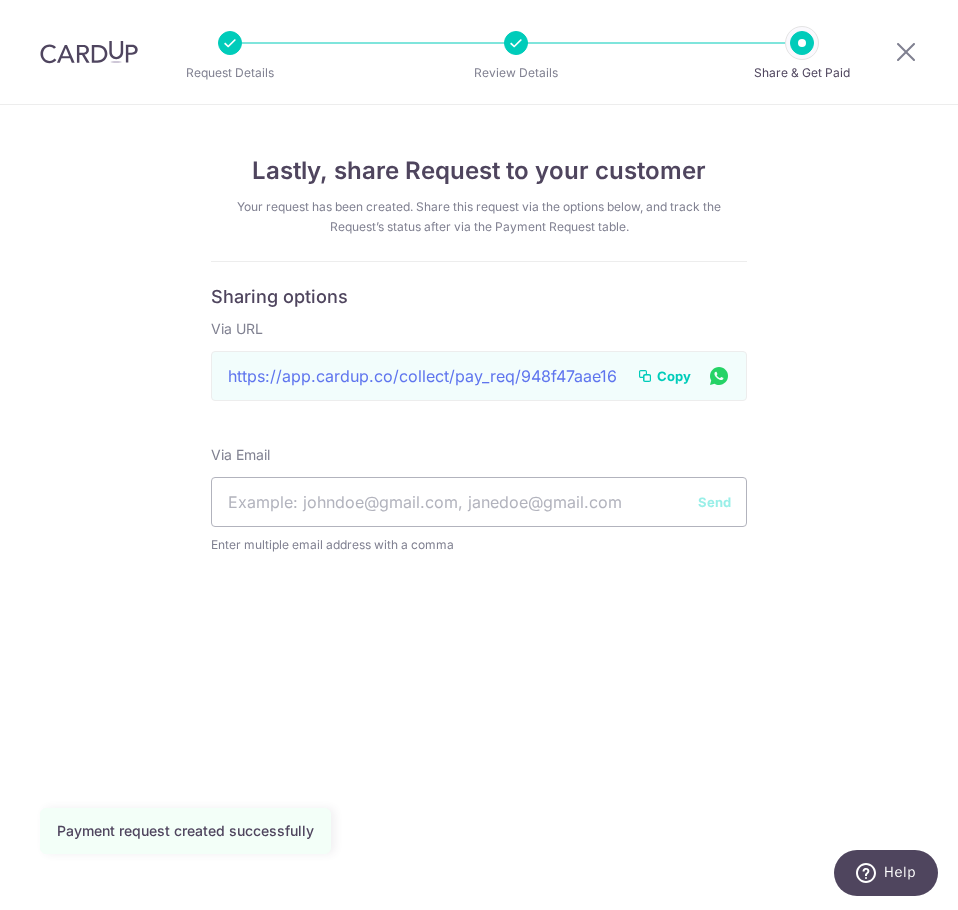 click on "Copy" at bounding box center (674, 376) 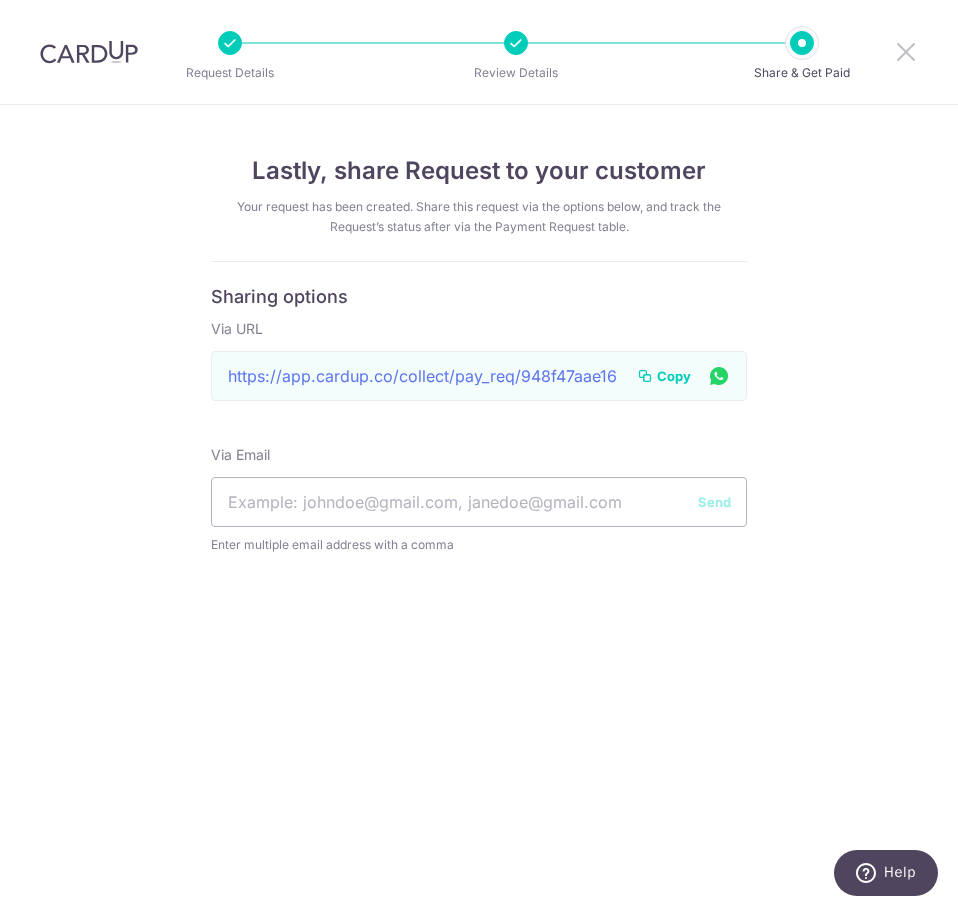 click at bounding box center (906, 52) 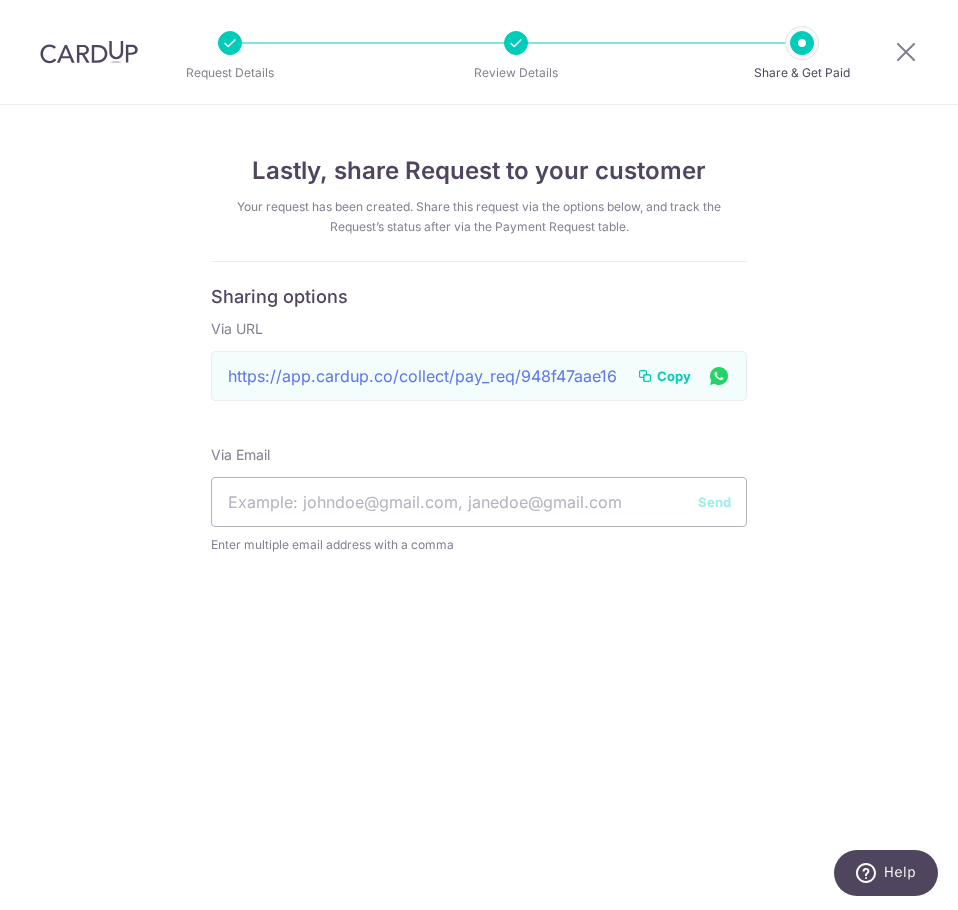 click at bounding box center (906, 52) 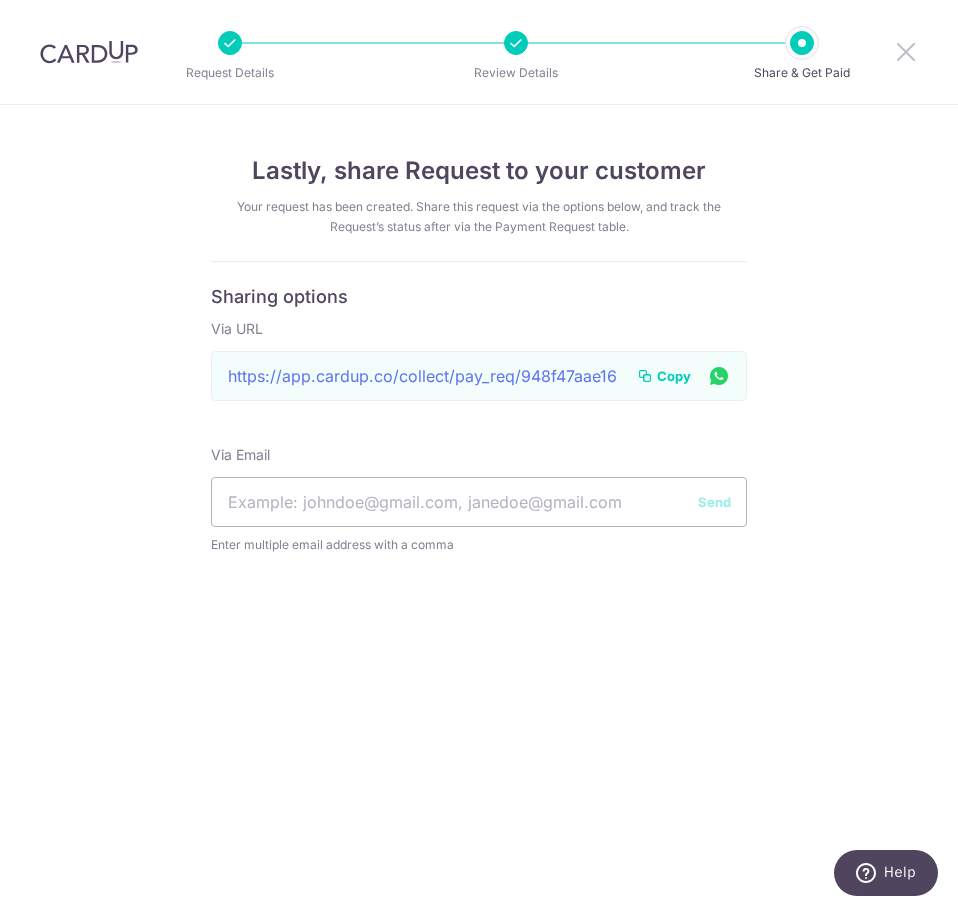 click at bounding box center [906, 51] 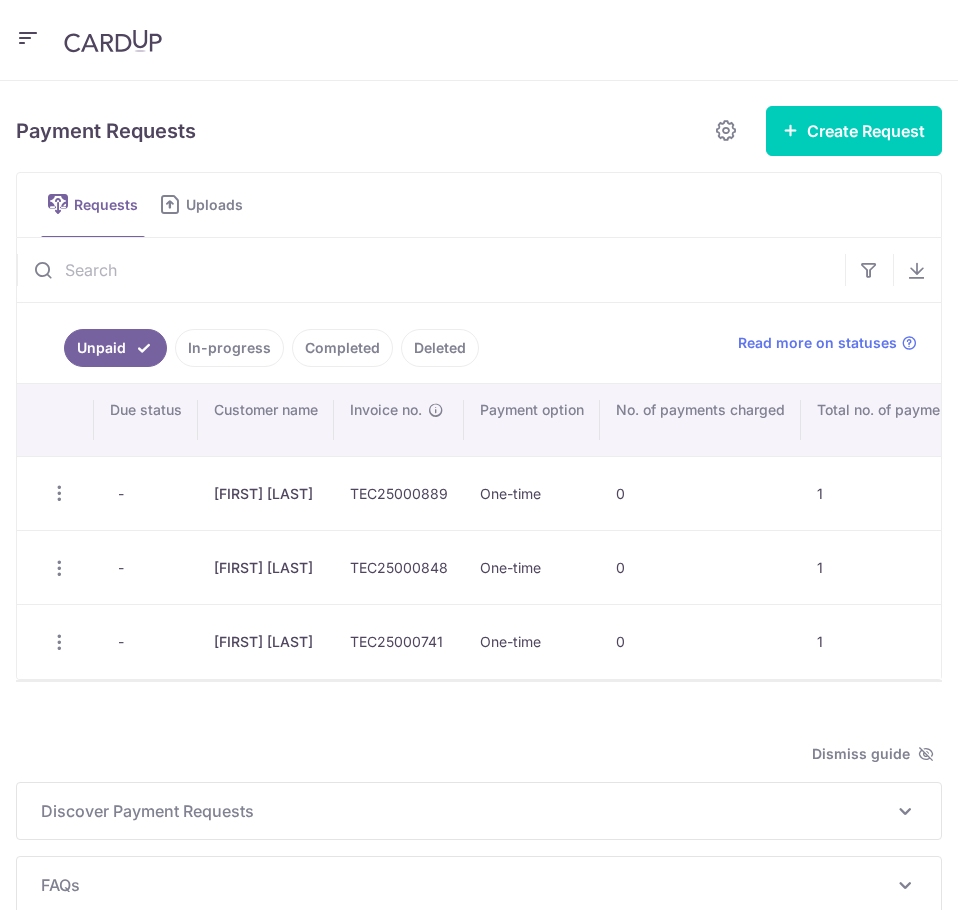 scroll, scrollTop: 0, scrollLeft: 0, axis: both 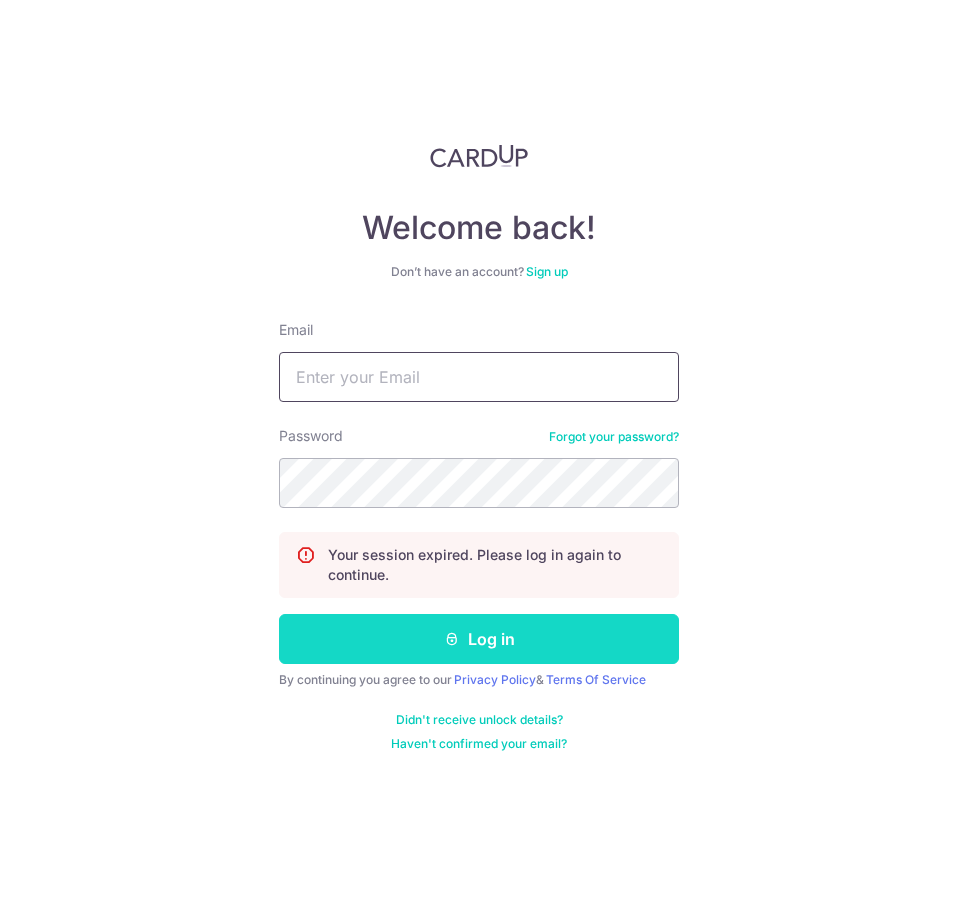 type on "[EMAIL]" 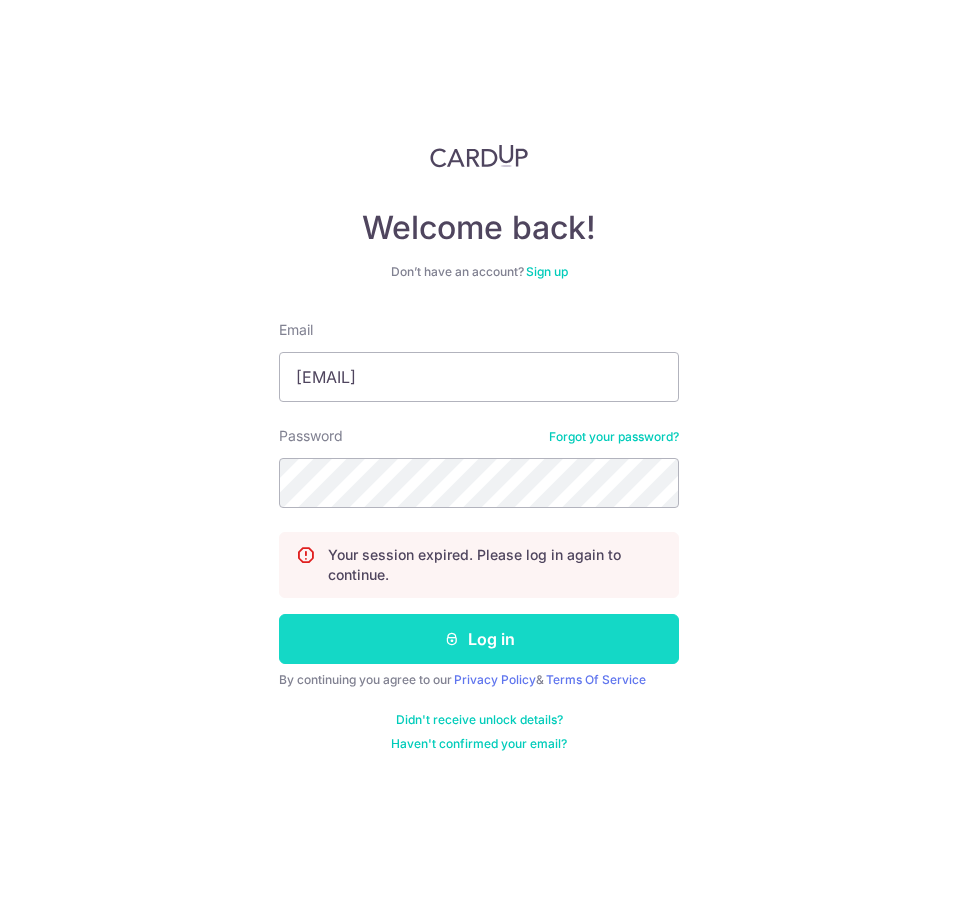 click on "Log in" at bounding box center (479, 639) 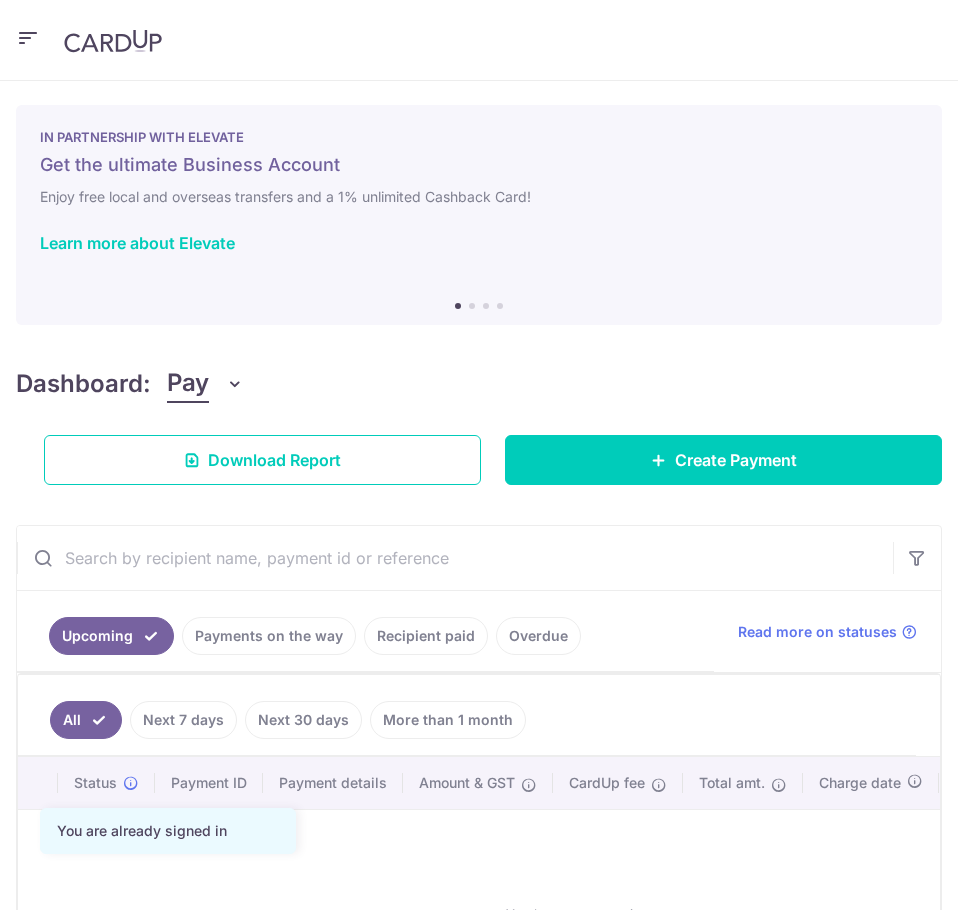 scroll, scrollTop: 0, scrollLeft: 0, axis: both 